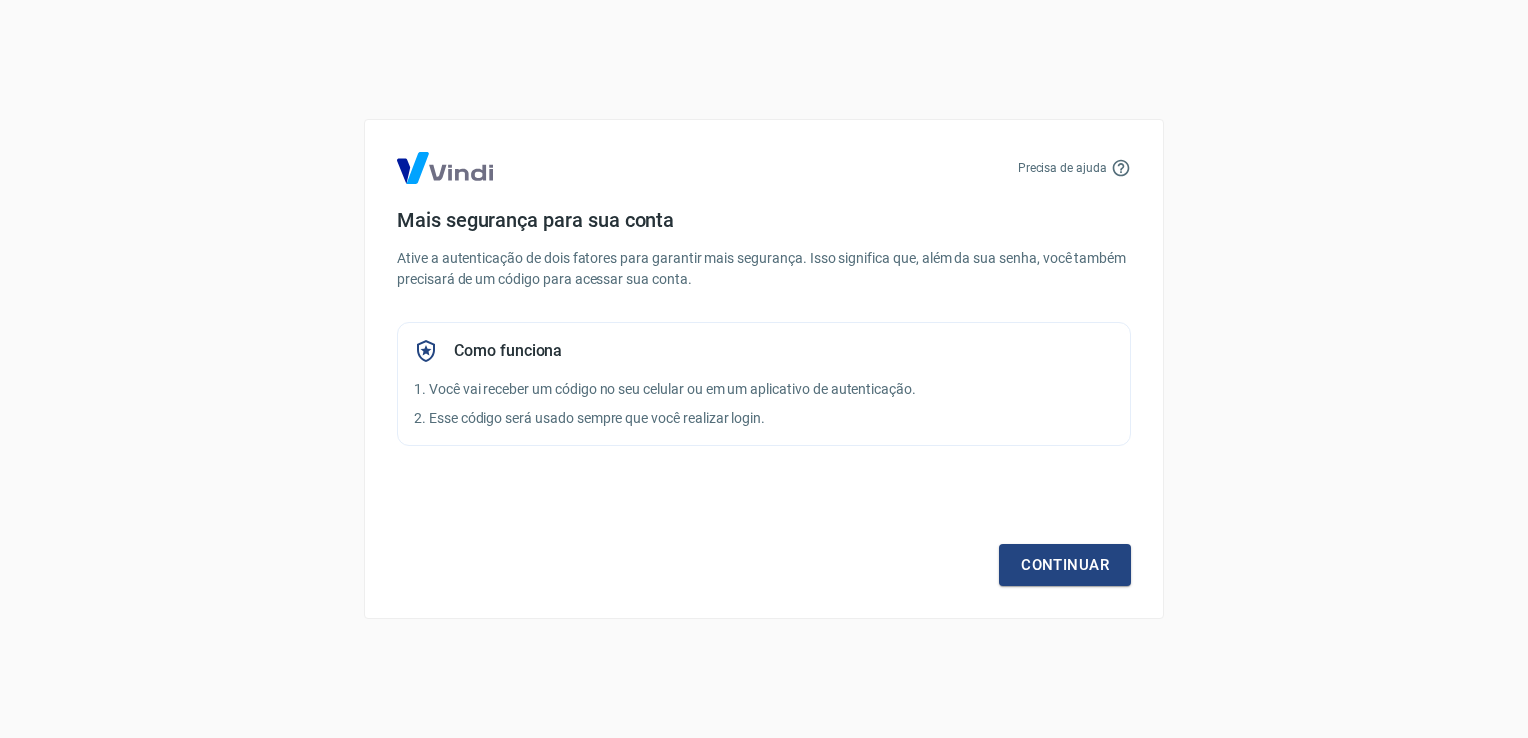 scroll, scrollTop: 0, scrollLeft: 0, axis: both 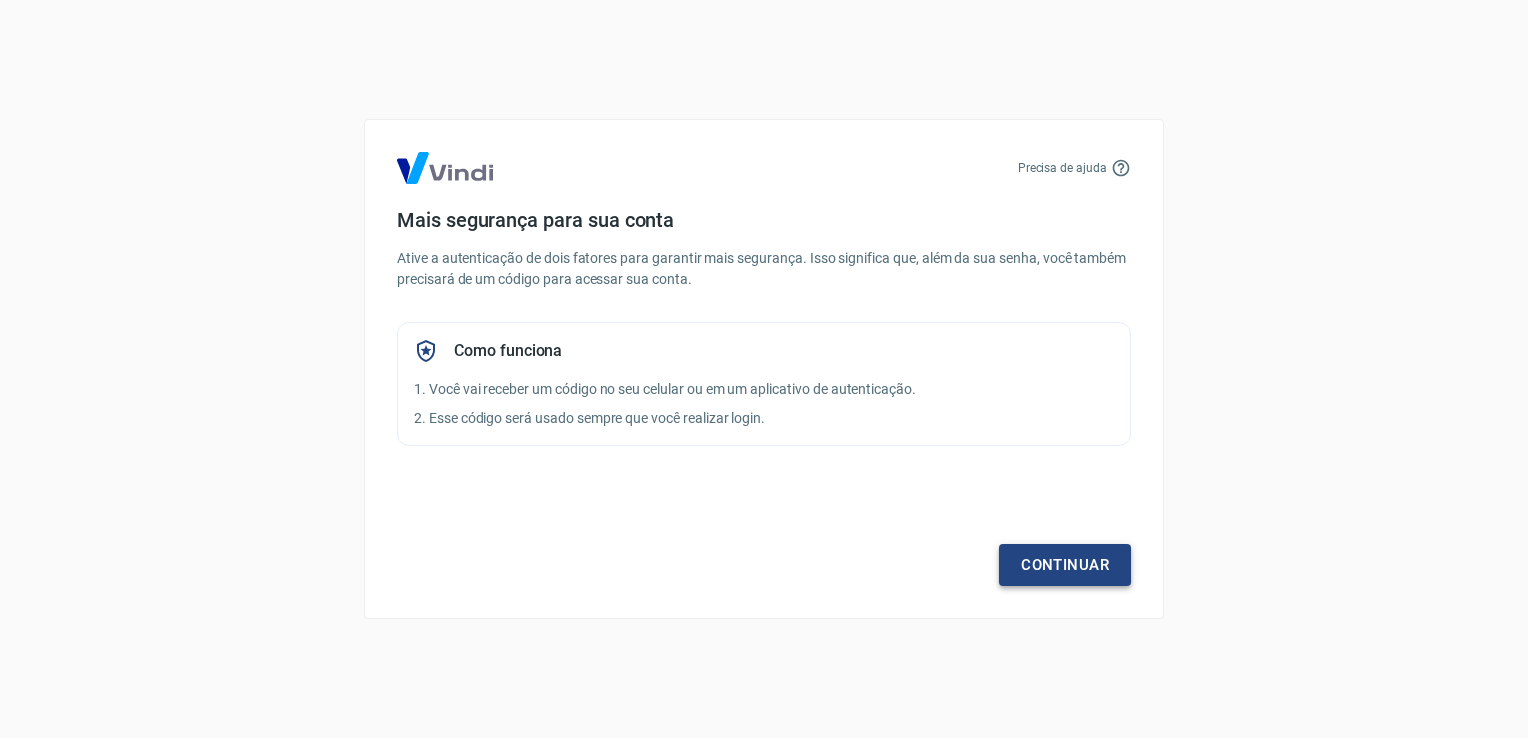 click on "Continuar" at bounding box center [1065, 565] 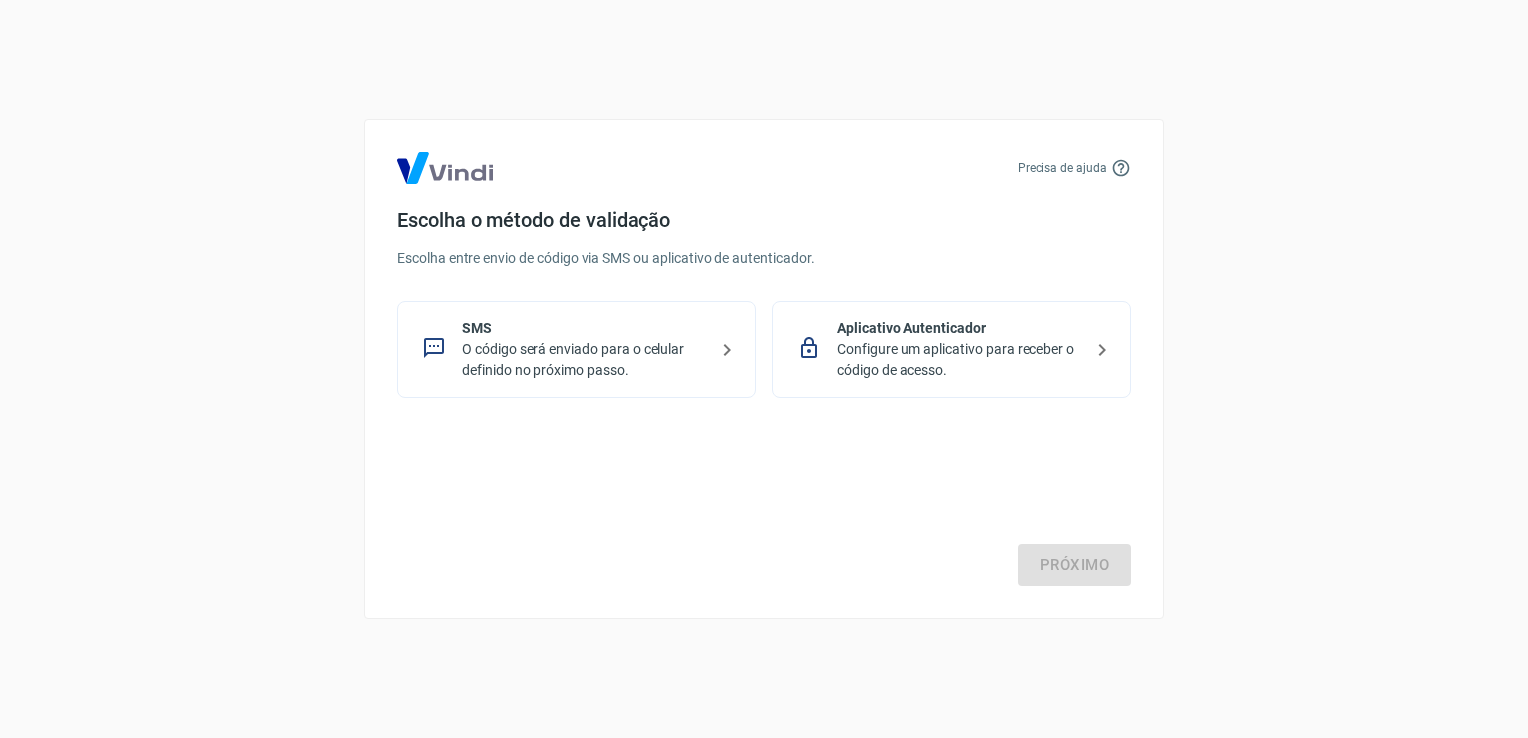 click on "Configure um aplicativo para receber o código de acesso." at bounding box center (959, 360) 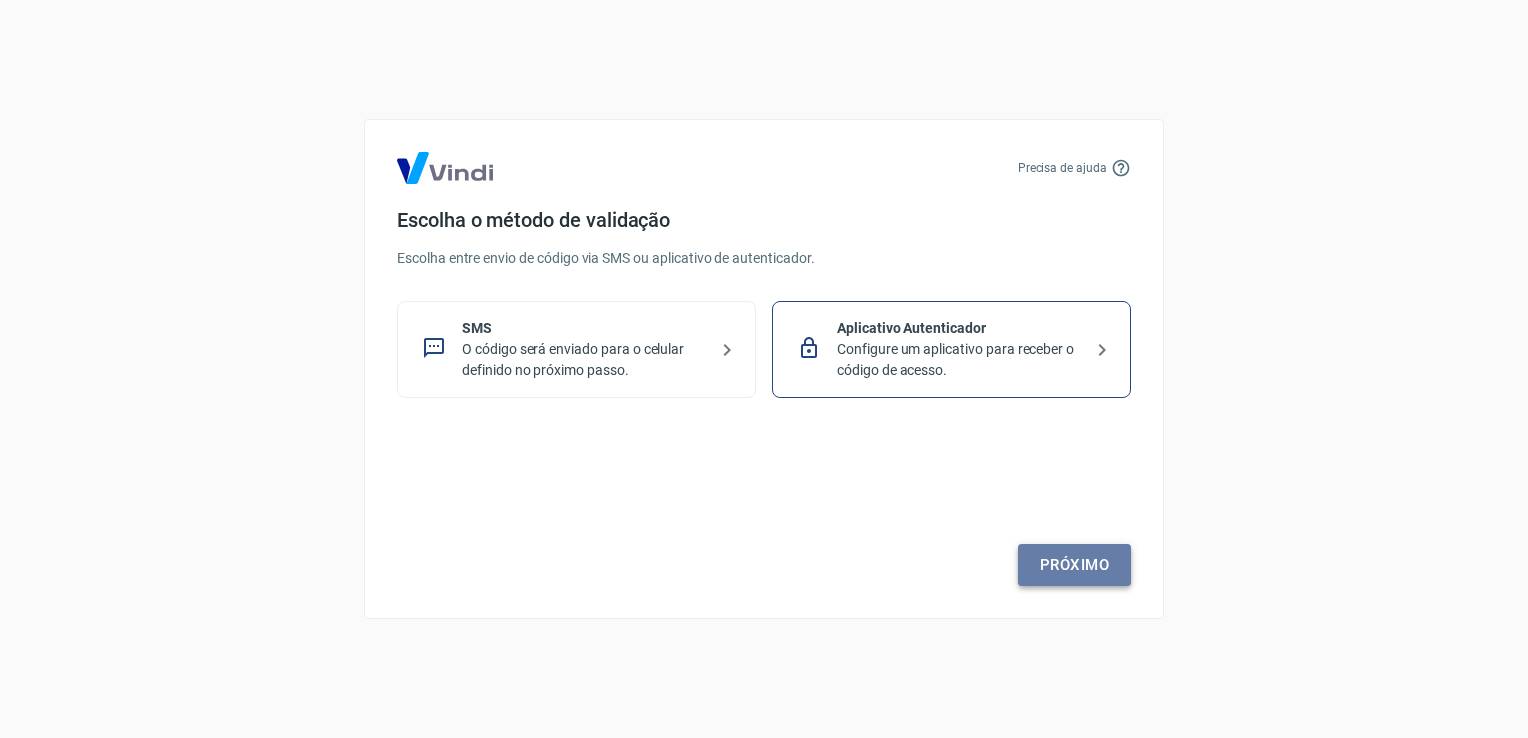 click on "Próximo" at bounding box center [1074, 565] 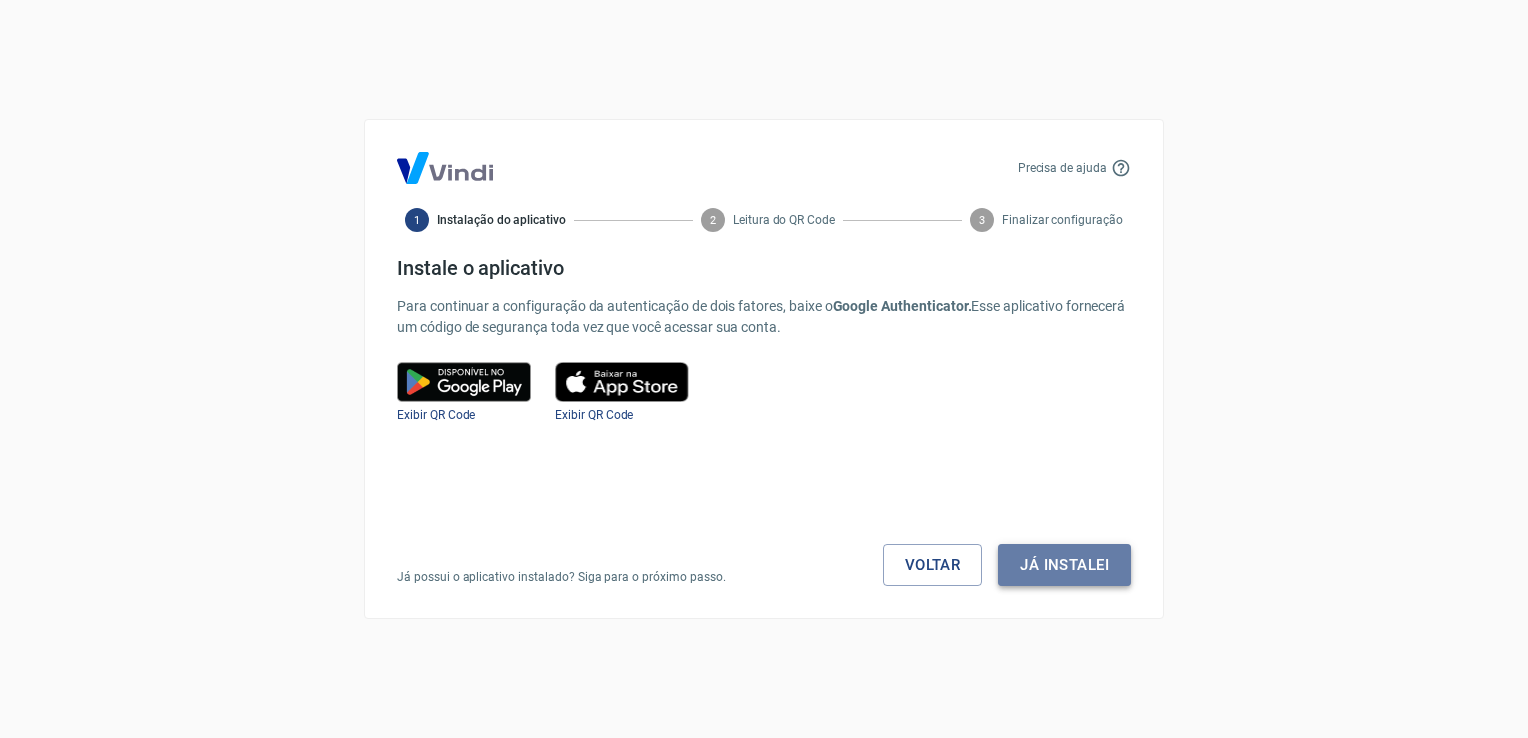 click on "Já instalei" at bounding box center (1064, 565) 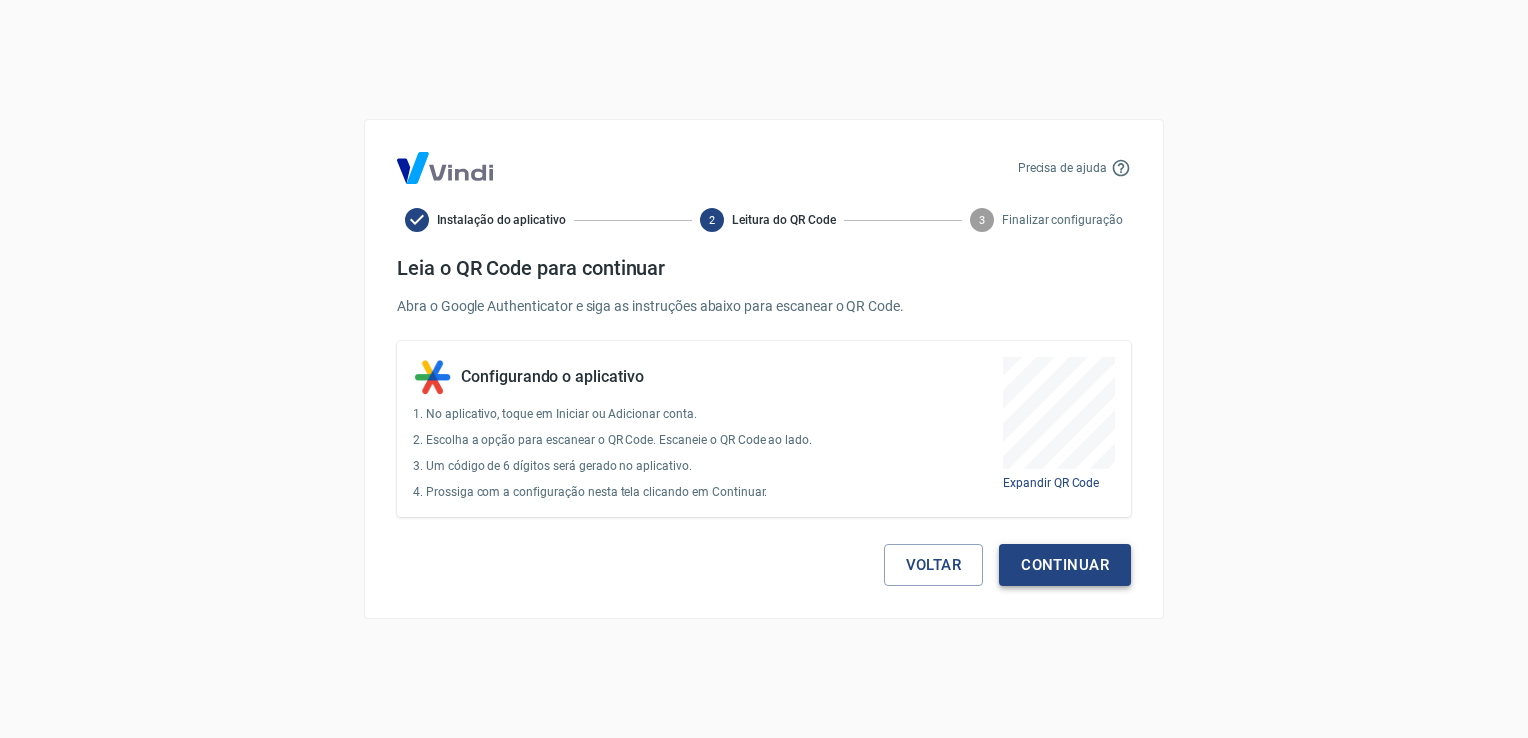 click on "Continuar" at bounding box center [1065, 565] 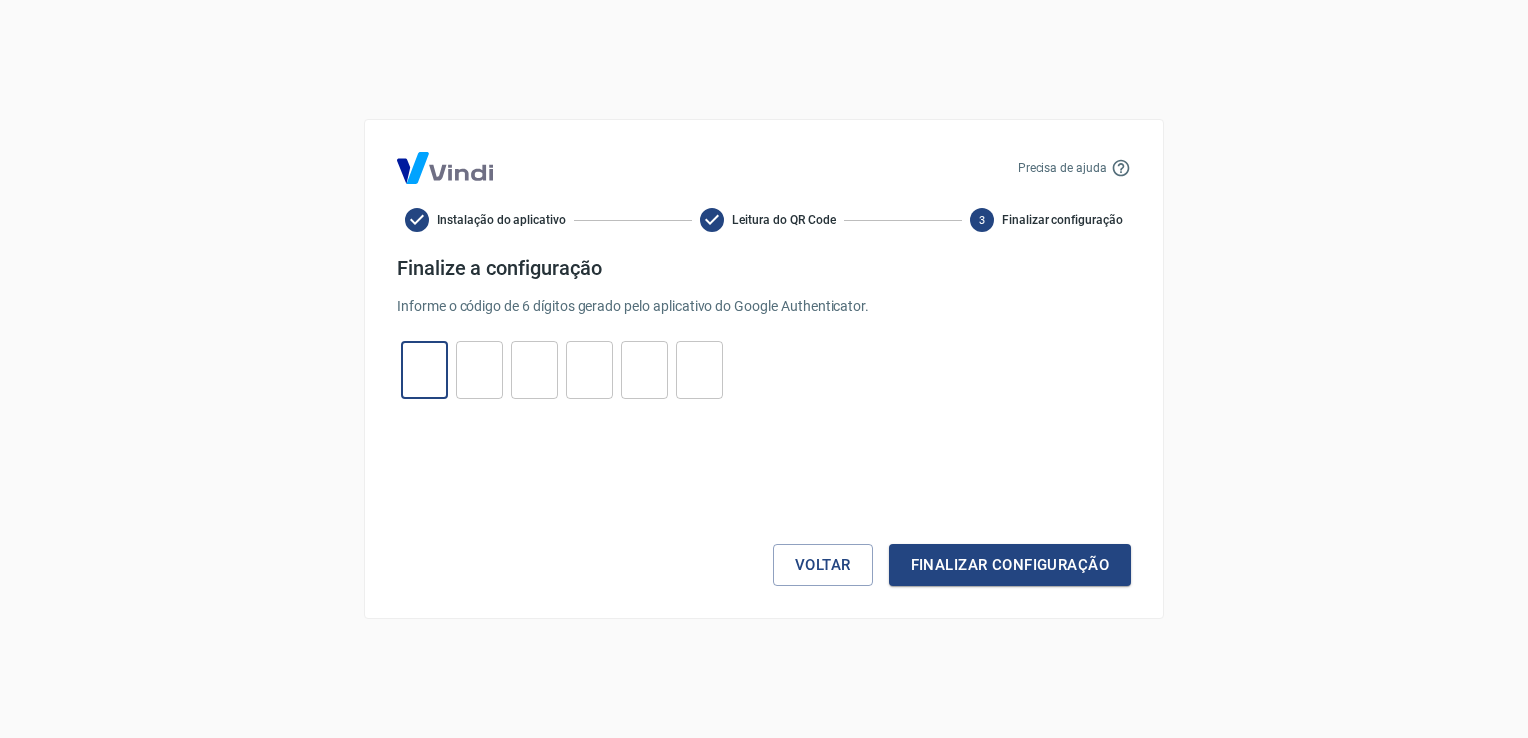 click at bounding box center (424, 370) 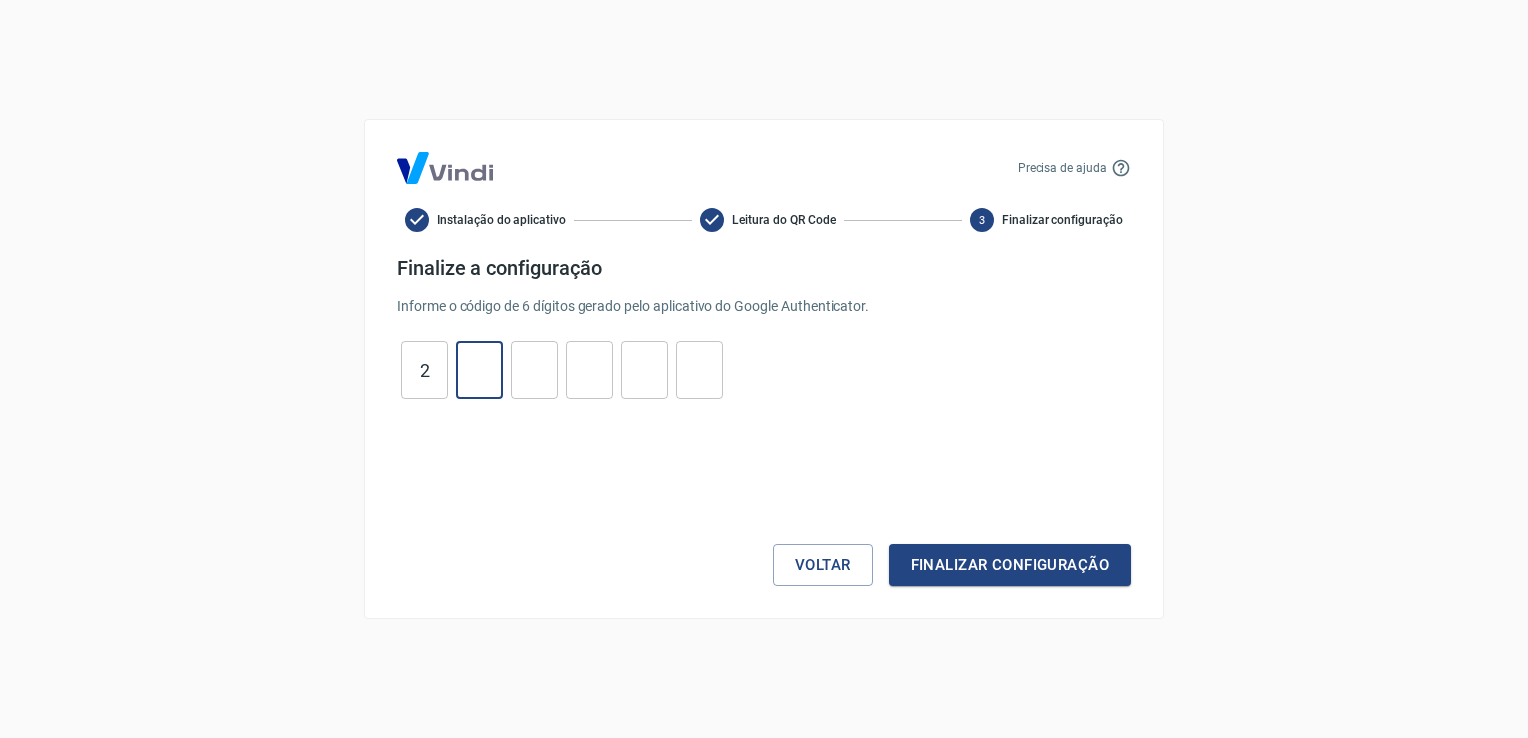 type on "1" 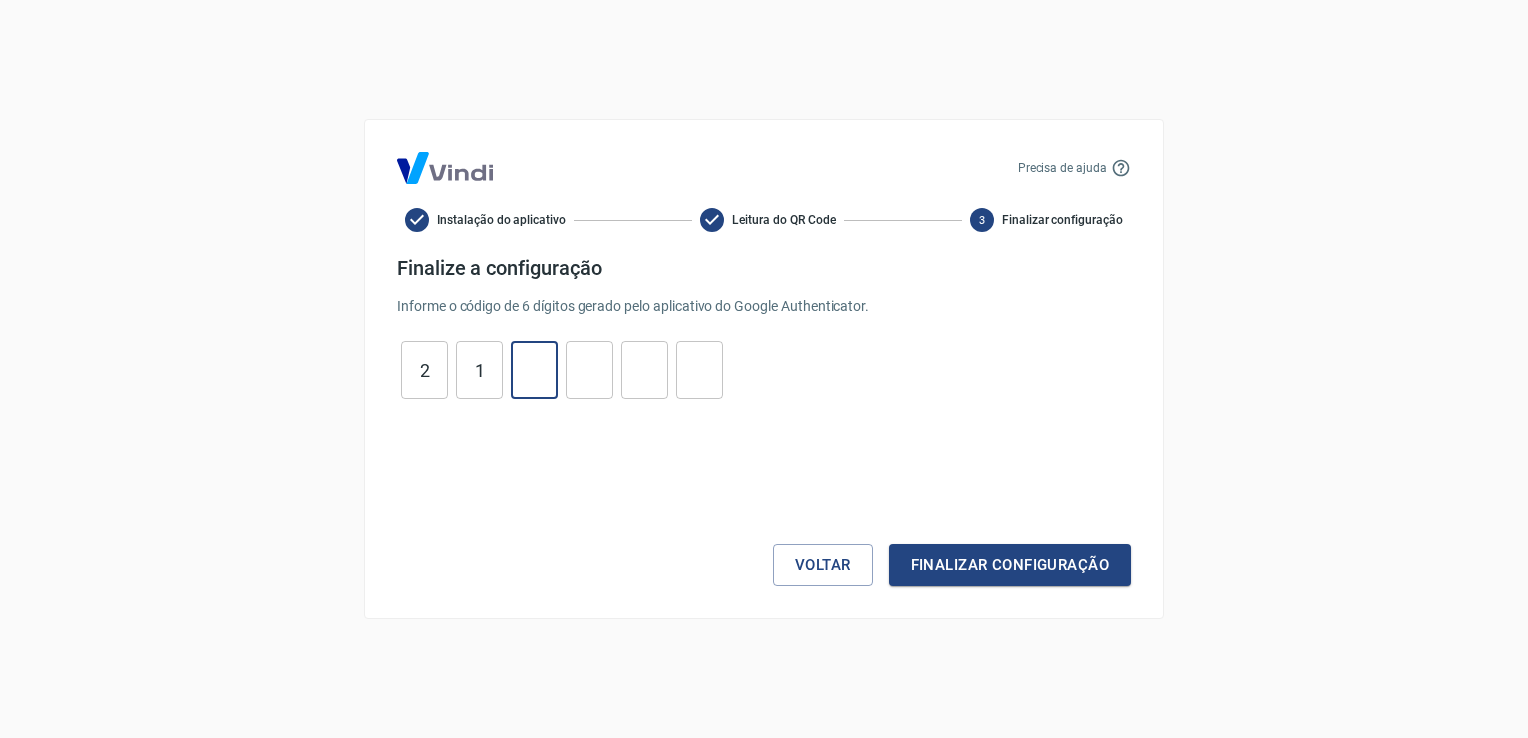type on "5" 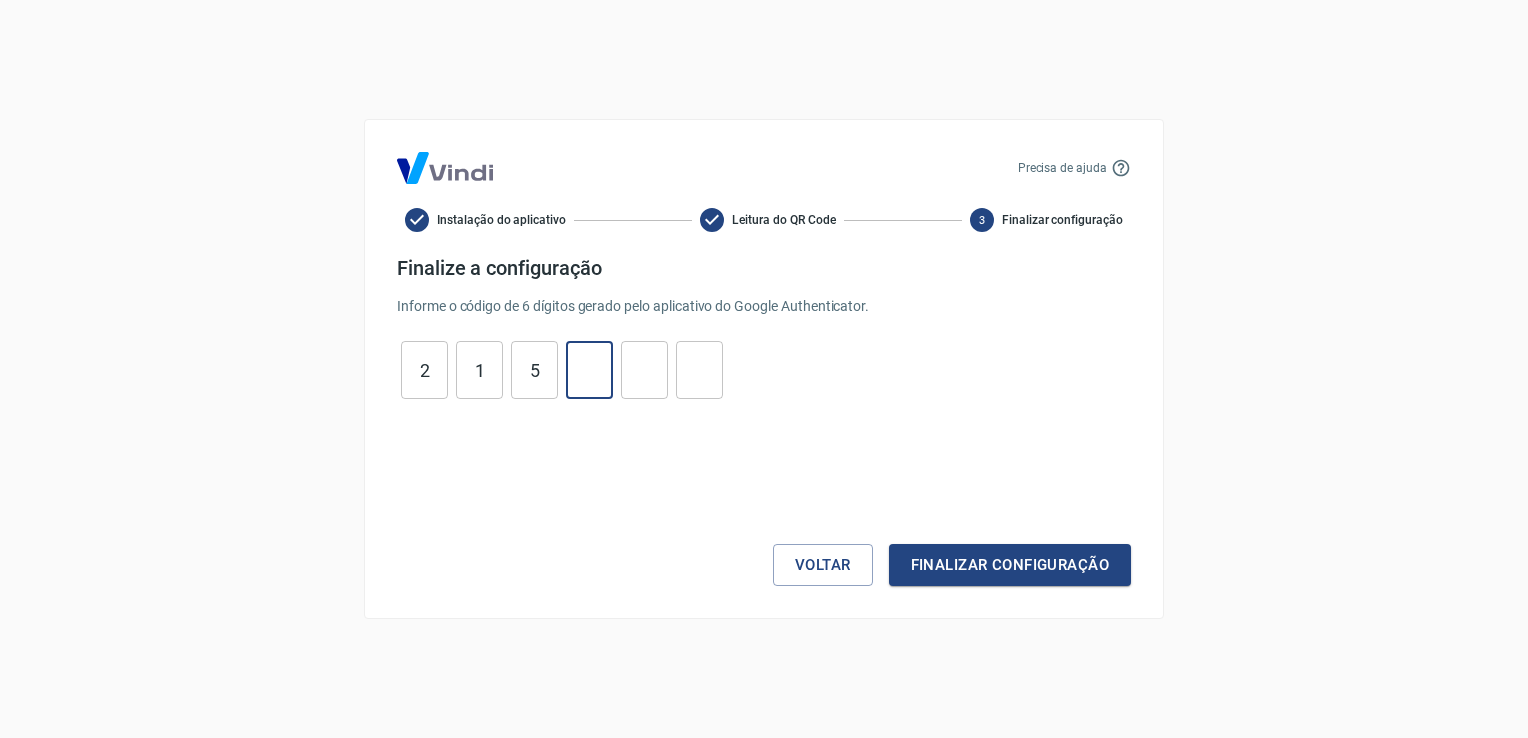 type on "3" 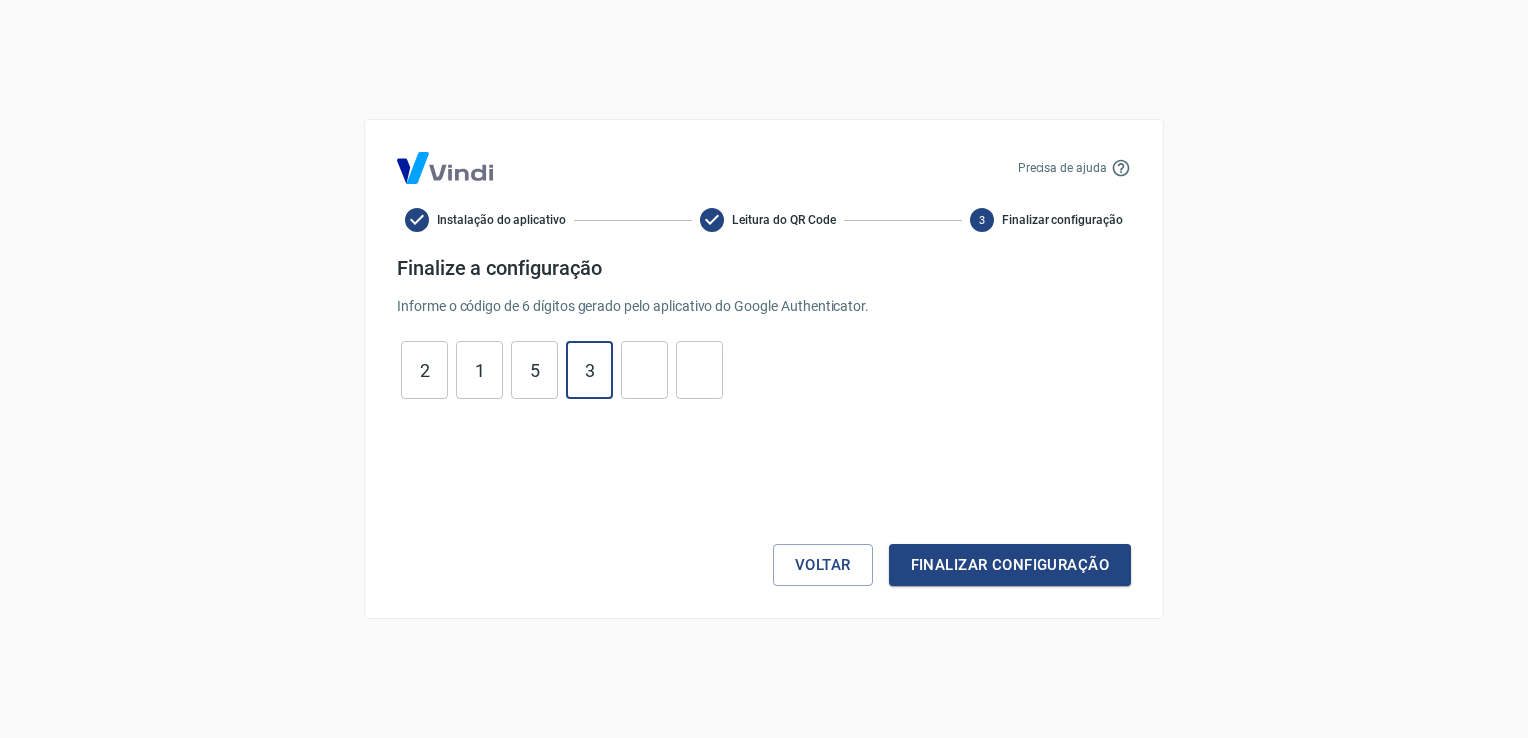 type on "7" 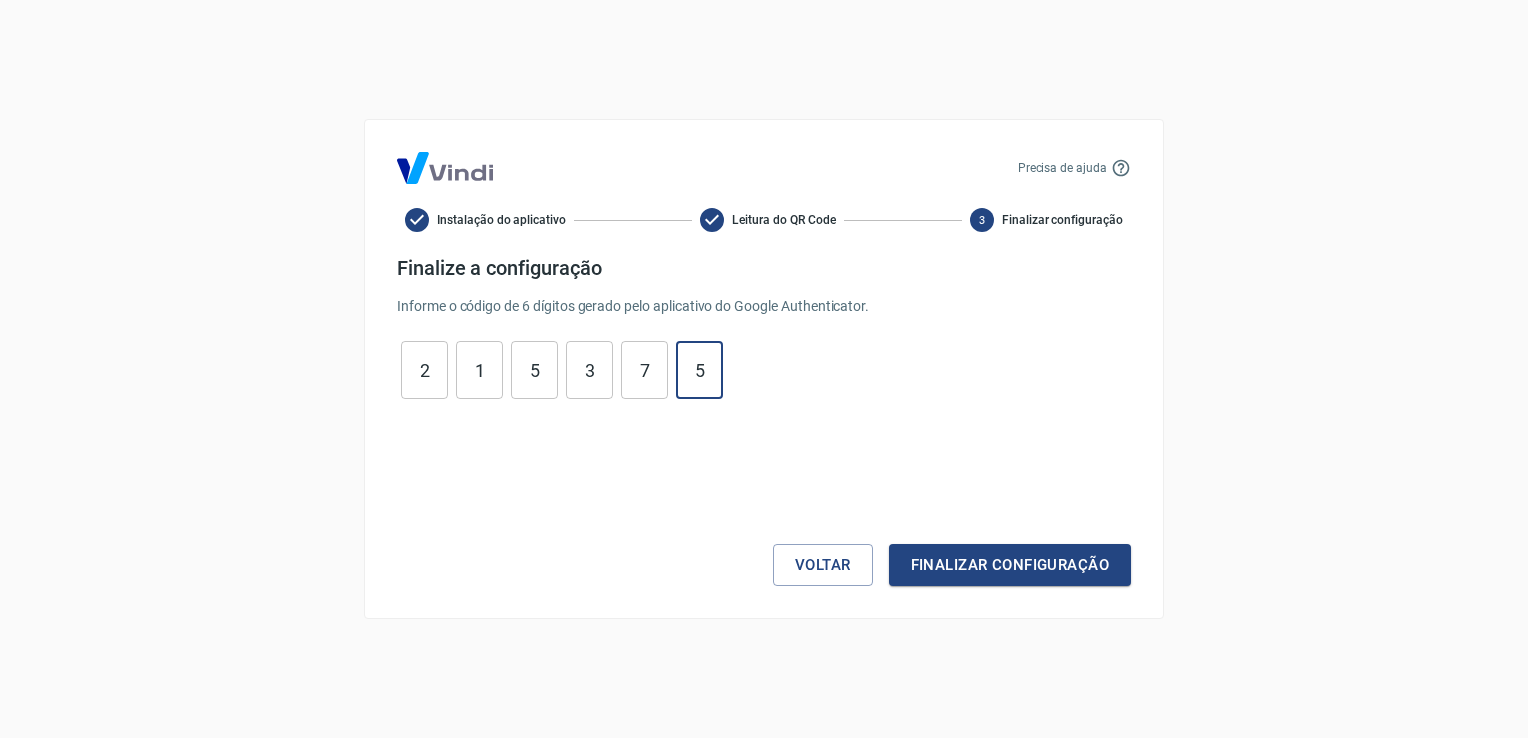 type on "5" 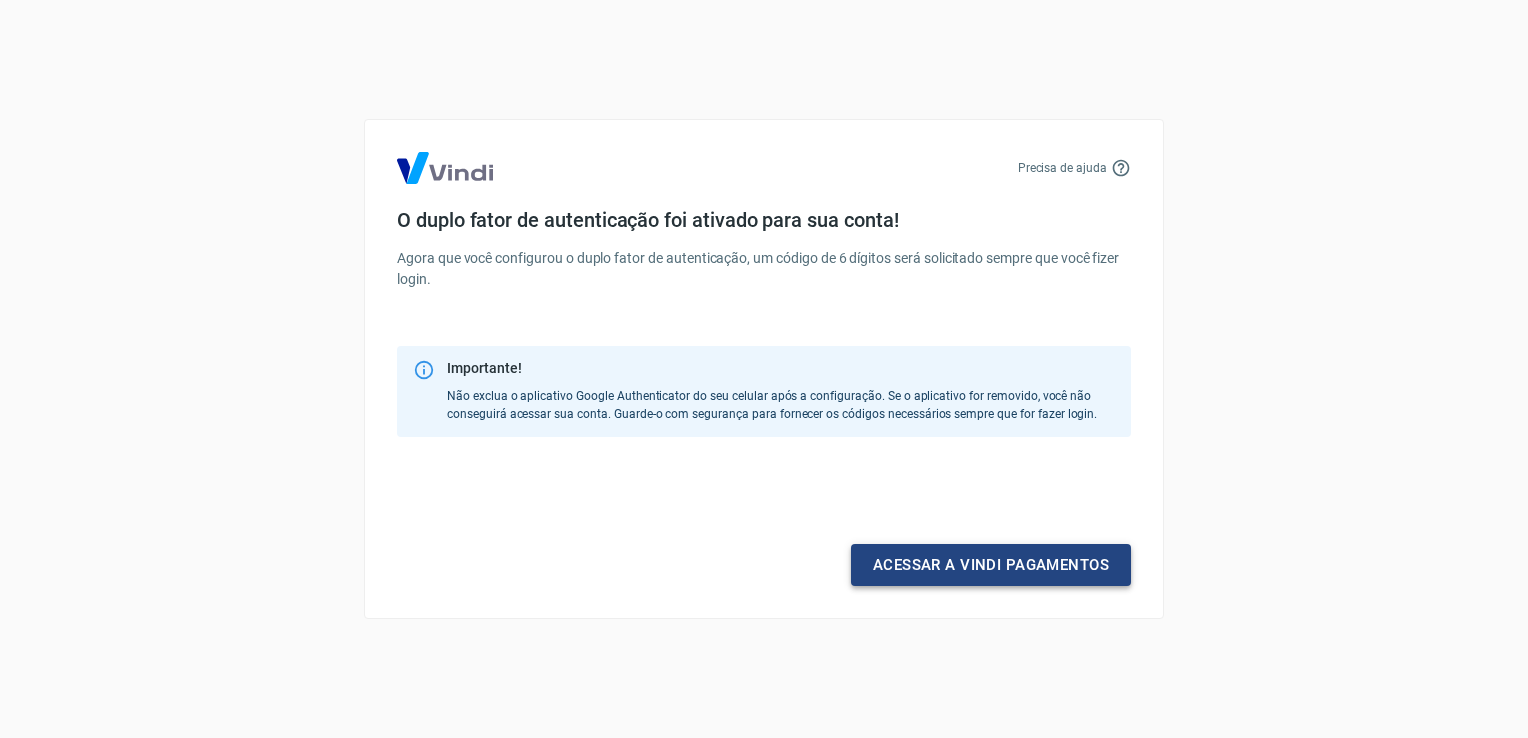 click on "Acessar a Vindi pagamentos" at bounding box center [991, 565] 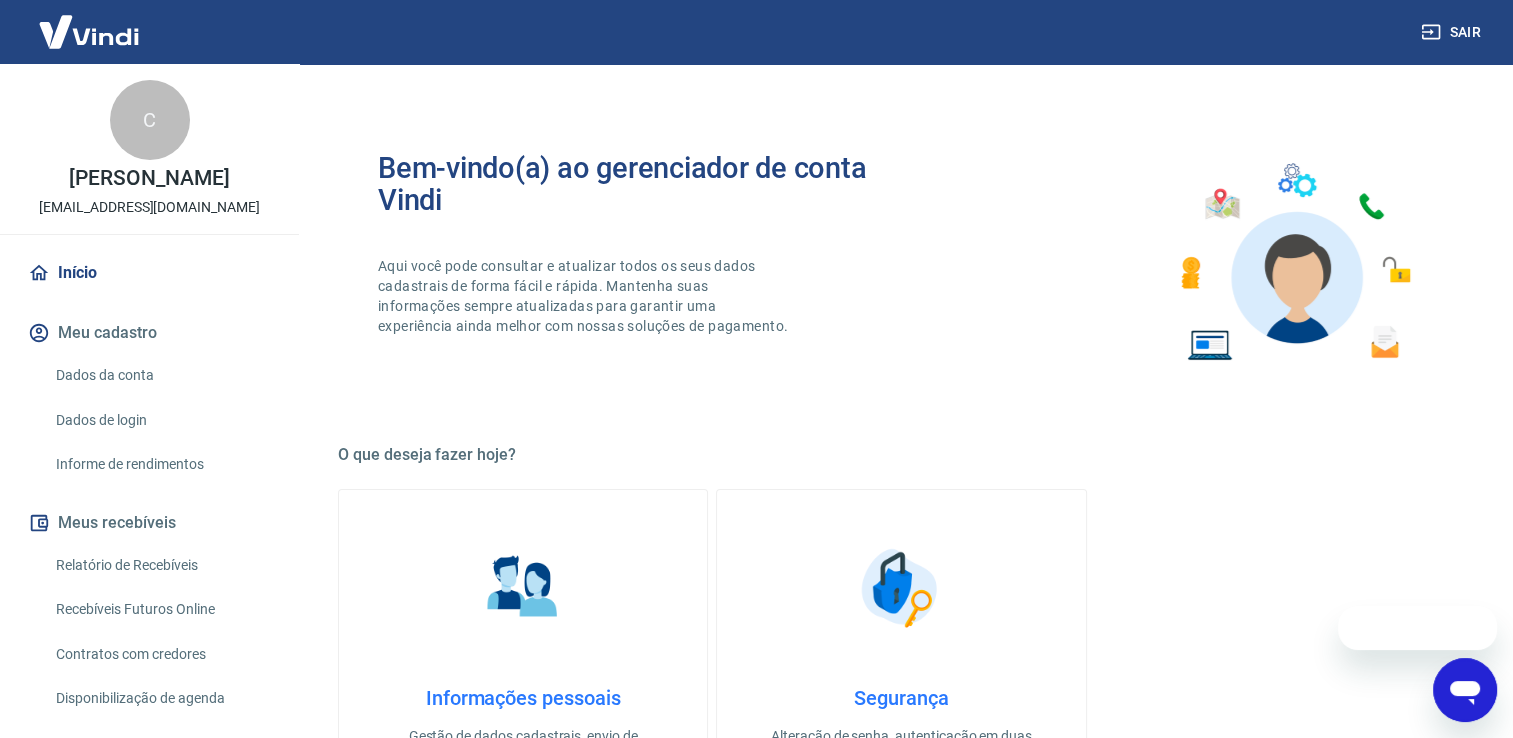 scroll, scrollTop: 0, scrollLeft: 0, axis: both 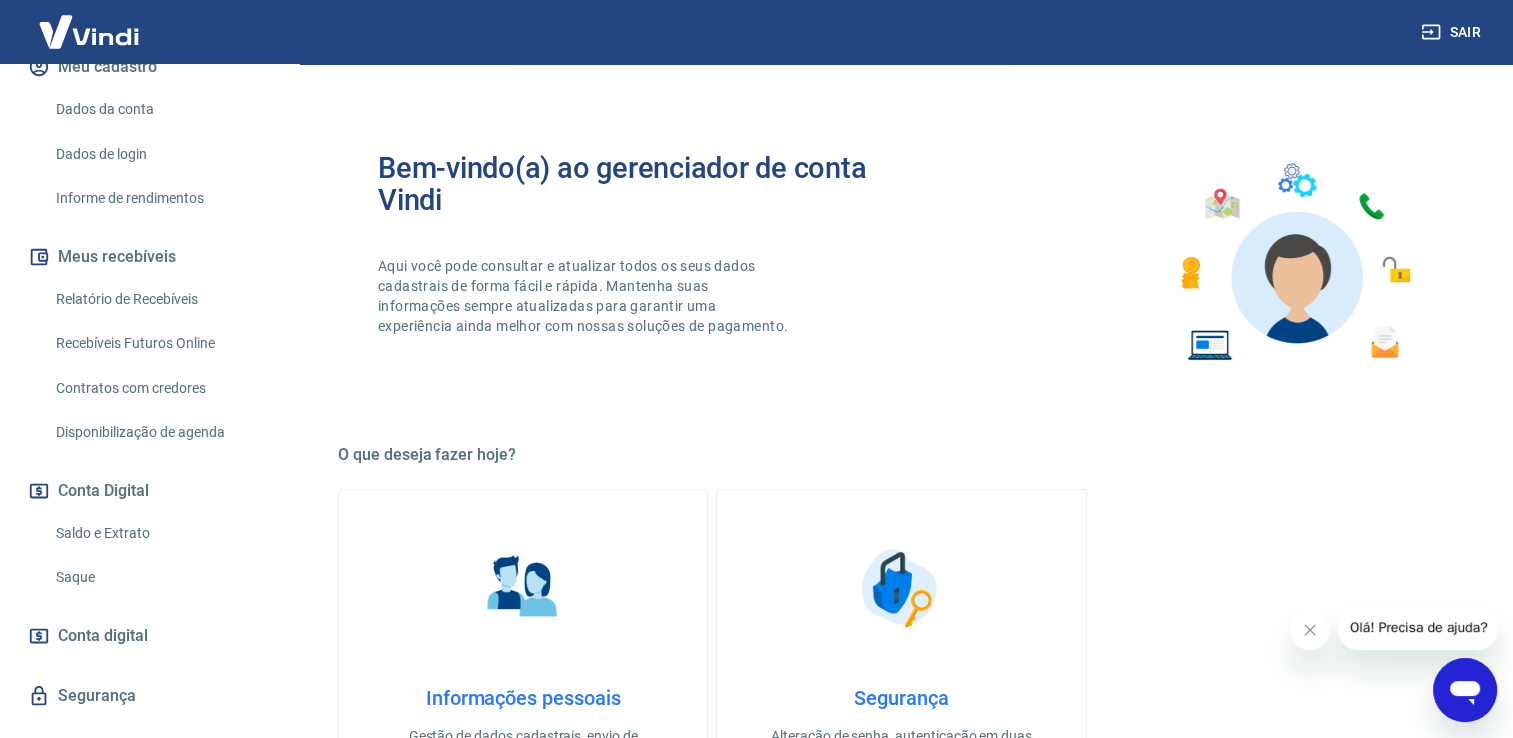 click on "Saldo e Extrato" at bounding box center (161, 533) 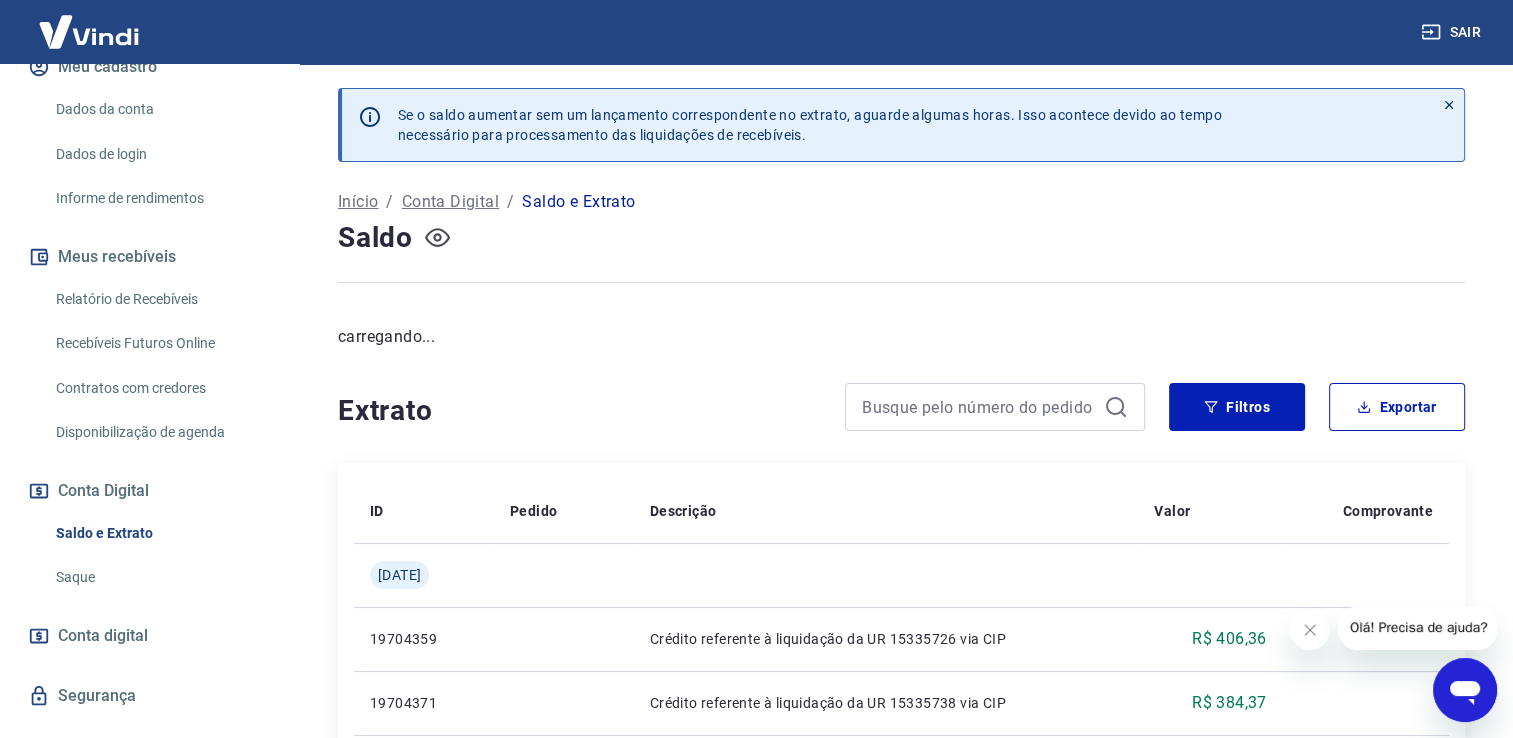 click 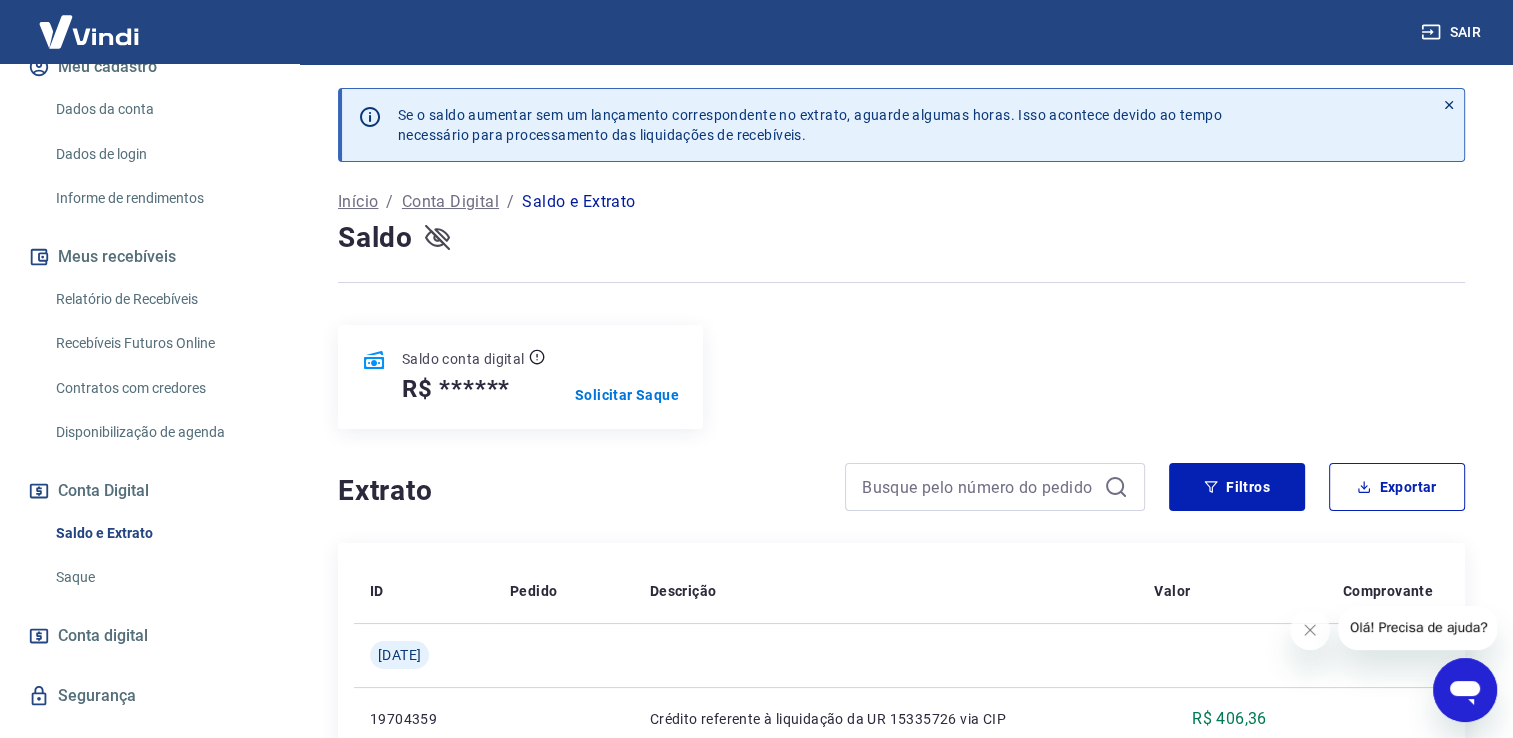 click 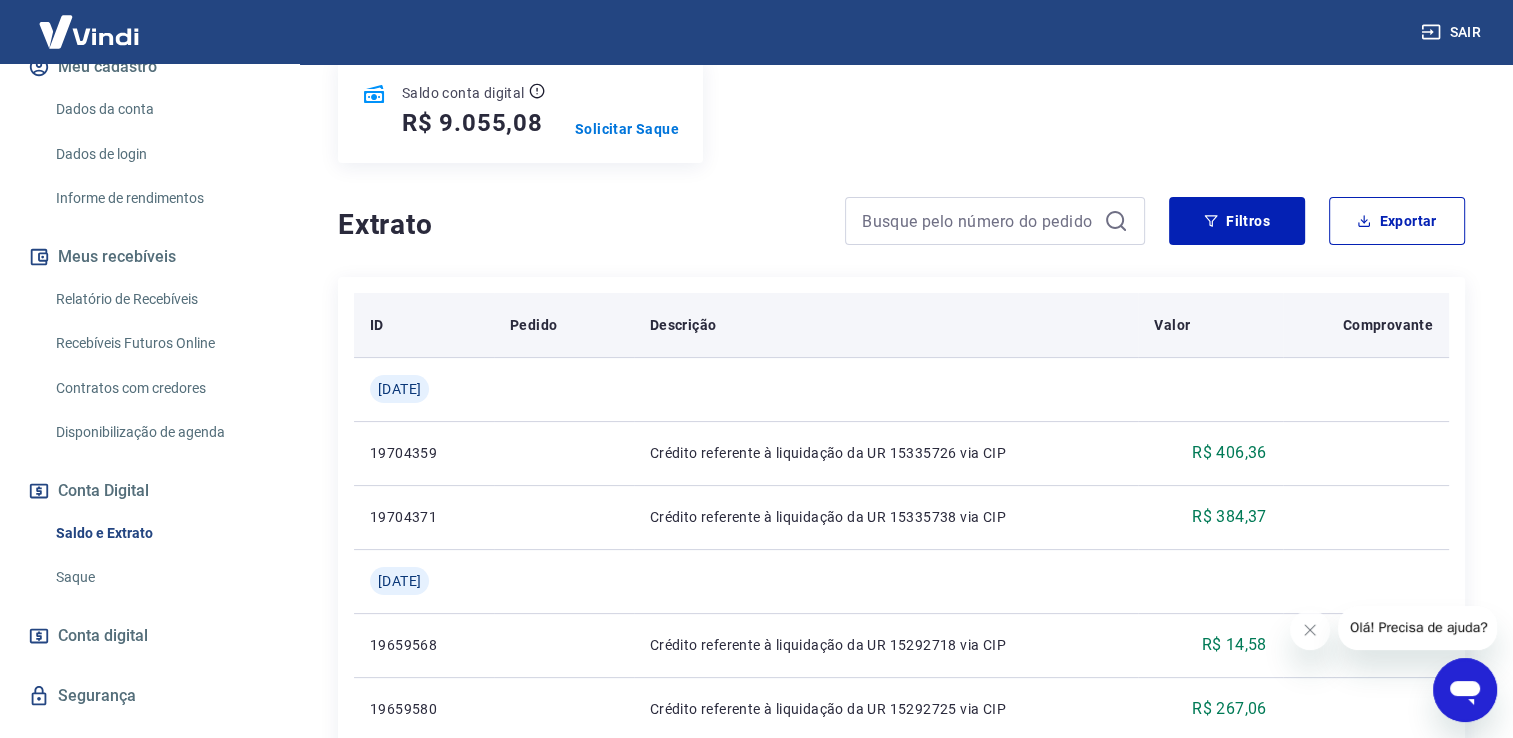 scroll, scrollTop: 0, scrollLeft: 0, axis: both 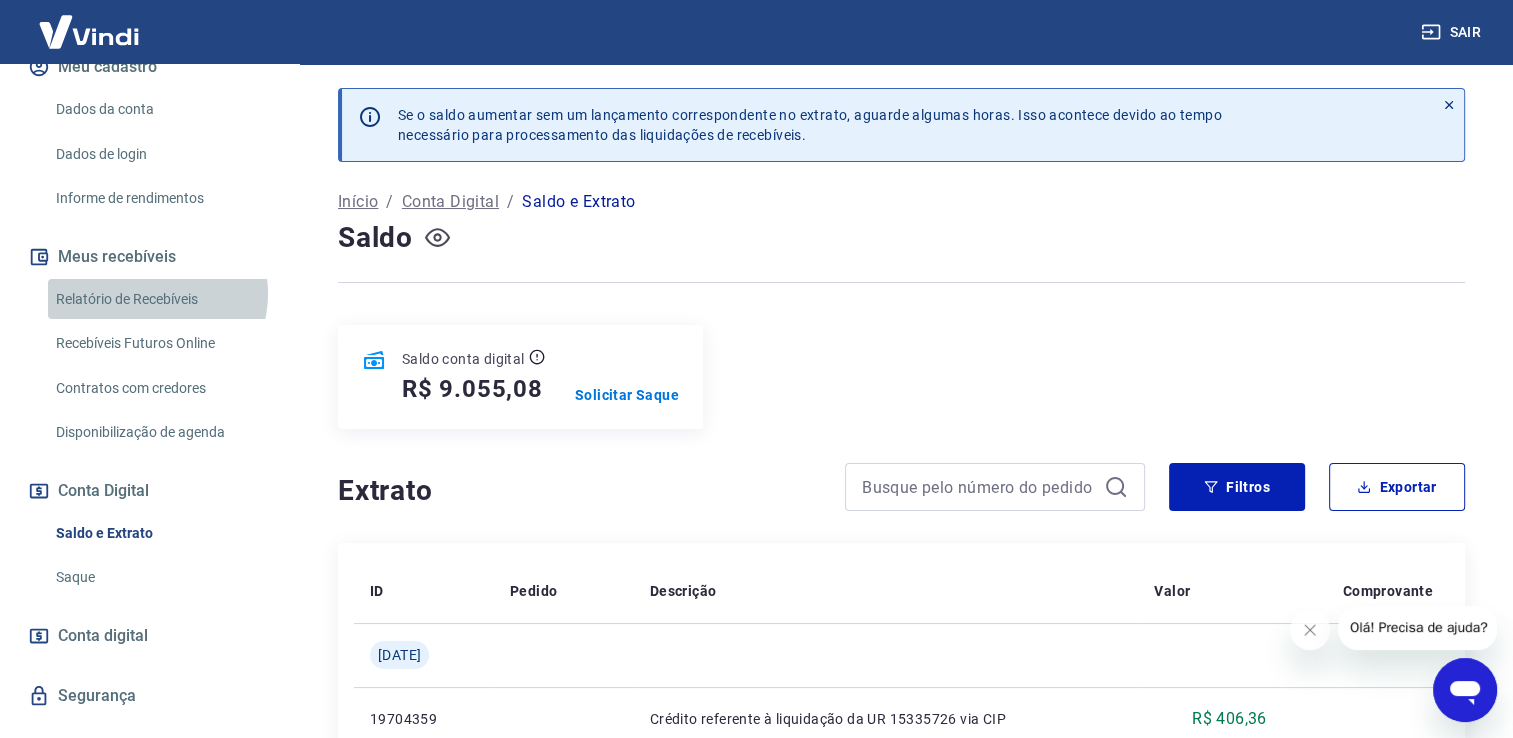 click on "Relatório de Recebíveis" at bounding box center (161, 299) 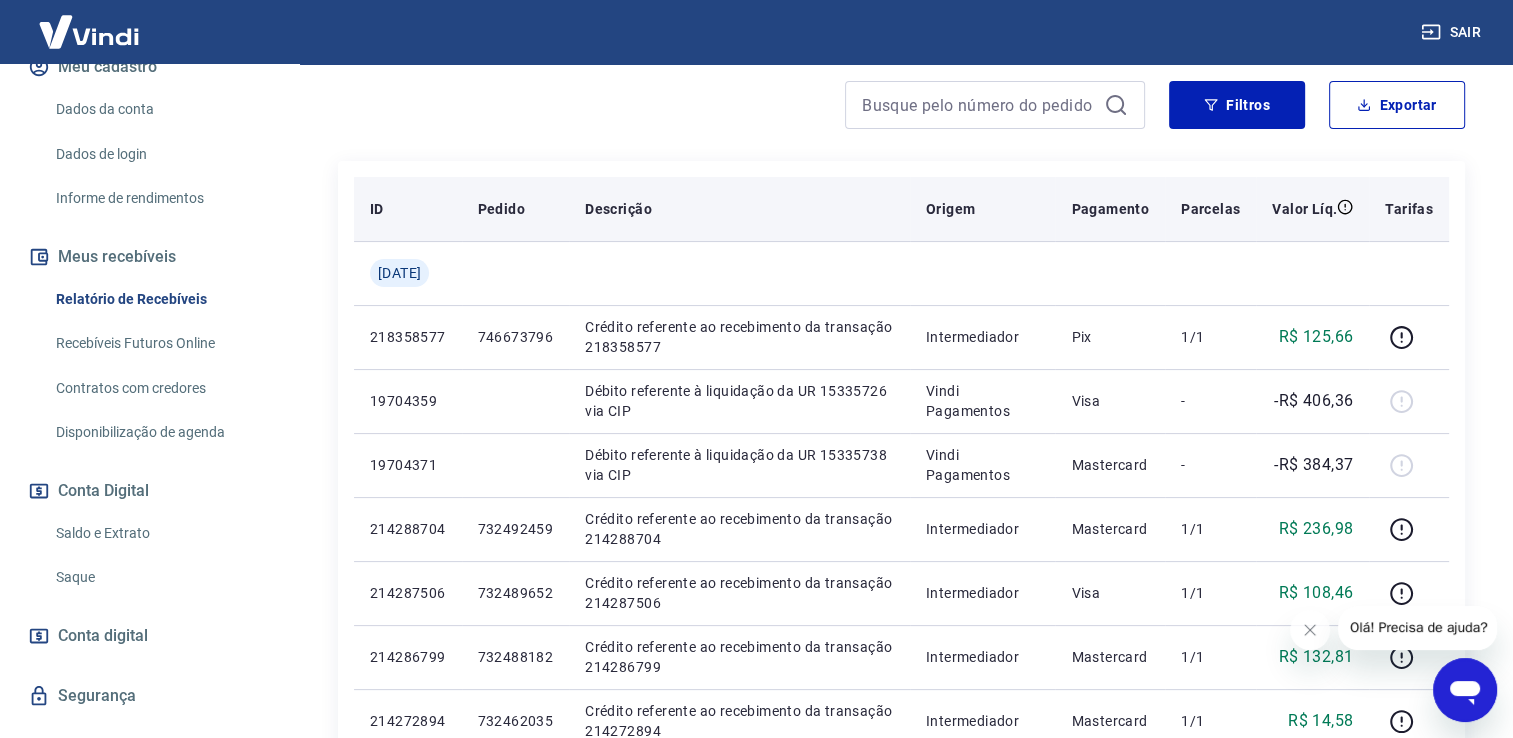 scroll, scrollTop: 0, scrollLeft: 0, axis: both 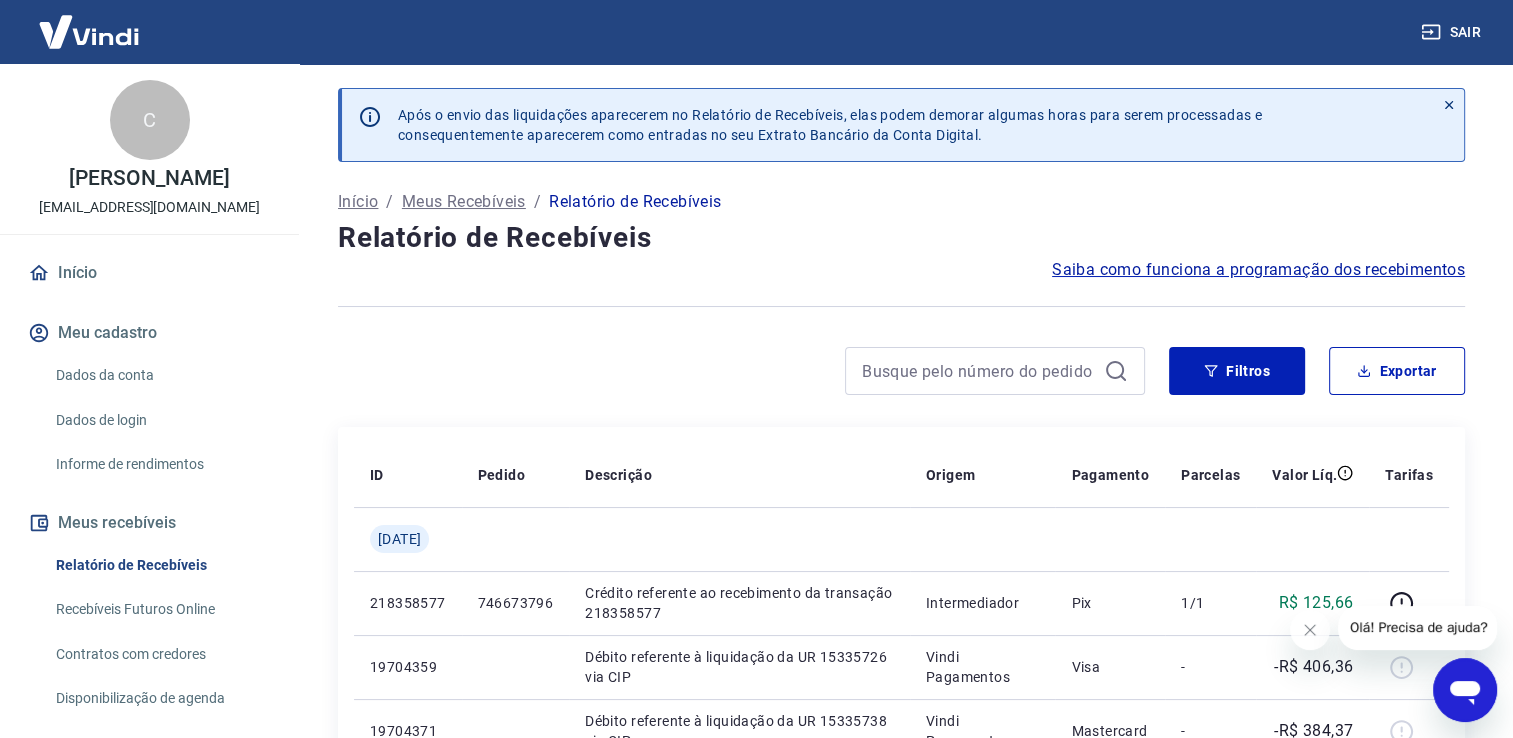 drag, startPoint x: 138, startPoint y: 120, endPoint x: 117, endPoint y: 41, distance: 81.7435 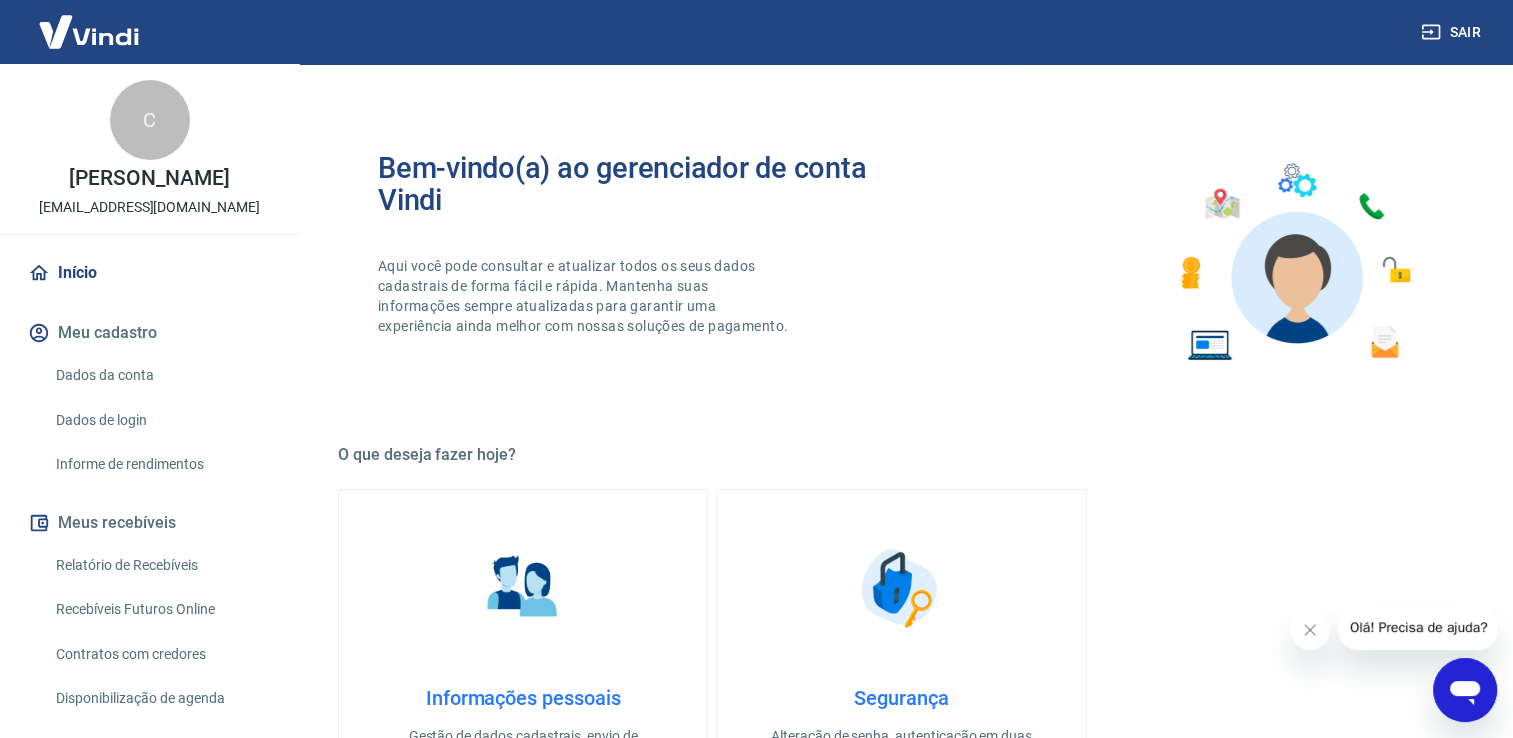 click at bounding box center [89, 31] 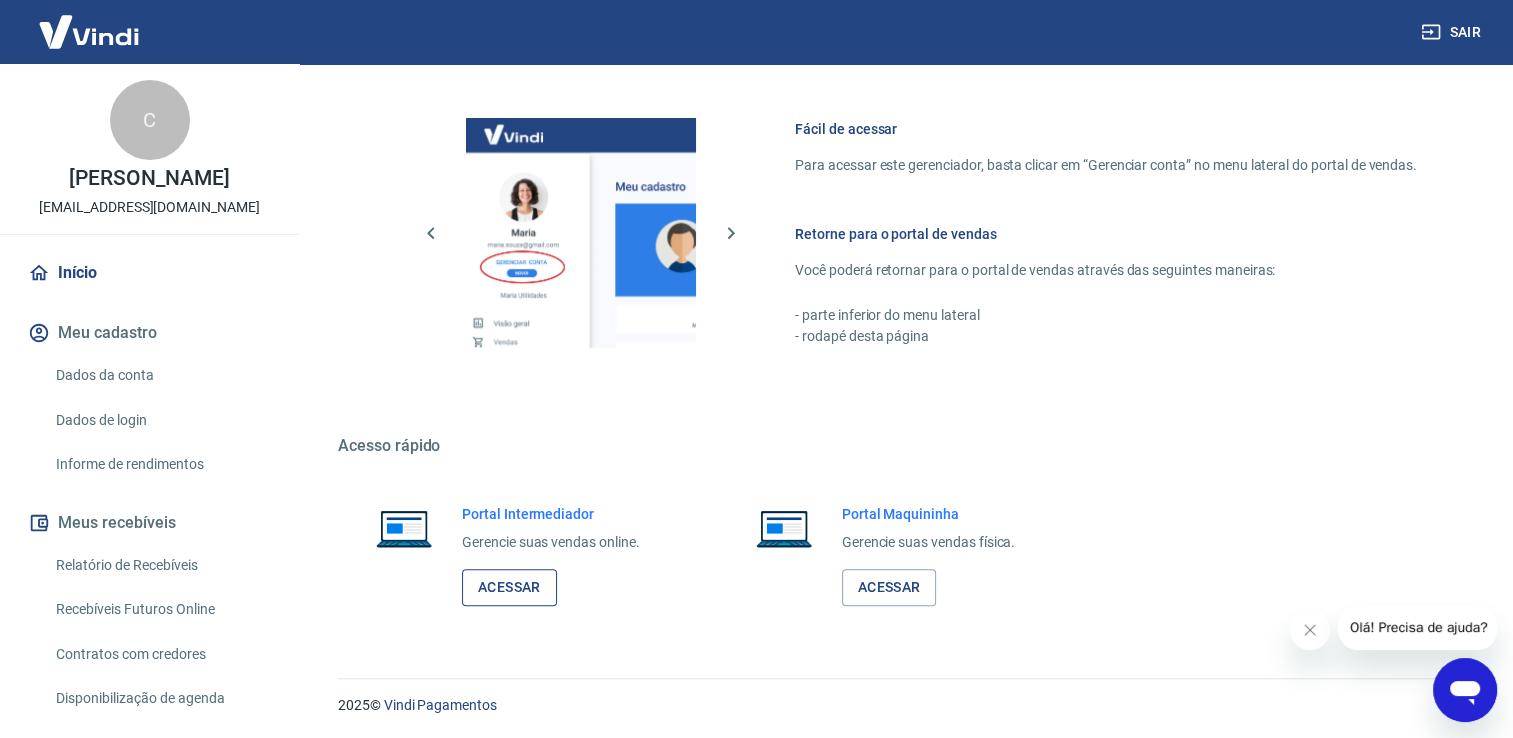 click on "Acessar" at bounding box center [509, 587] 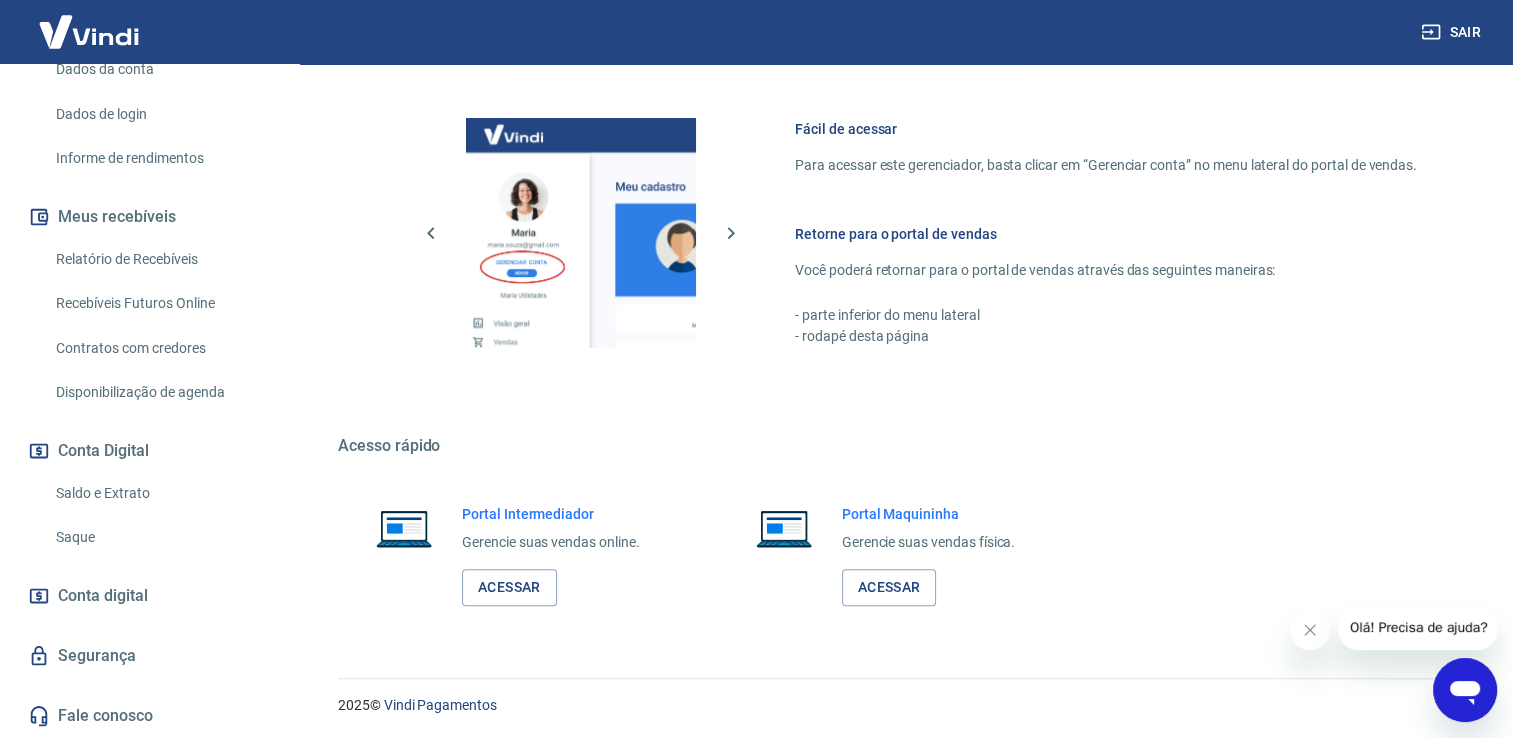 scroll, scrollTop: 0, scrollLeft: 0, axis: both 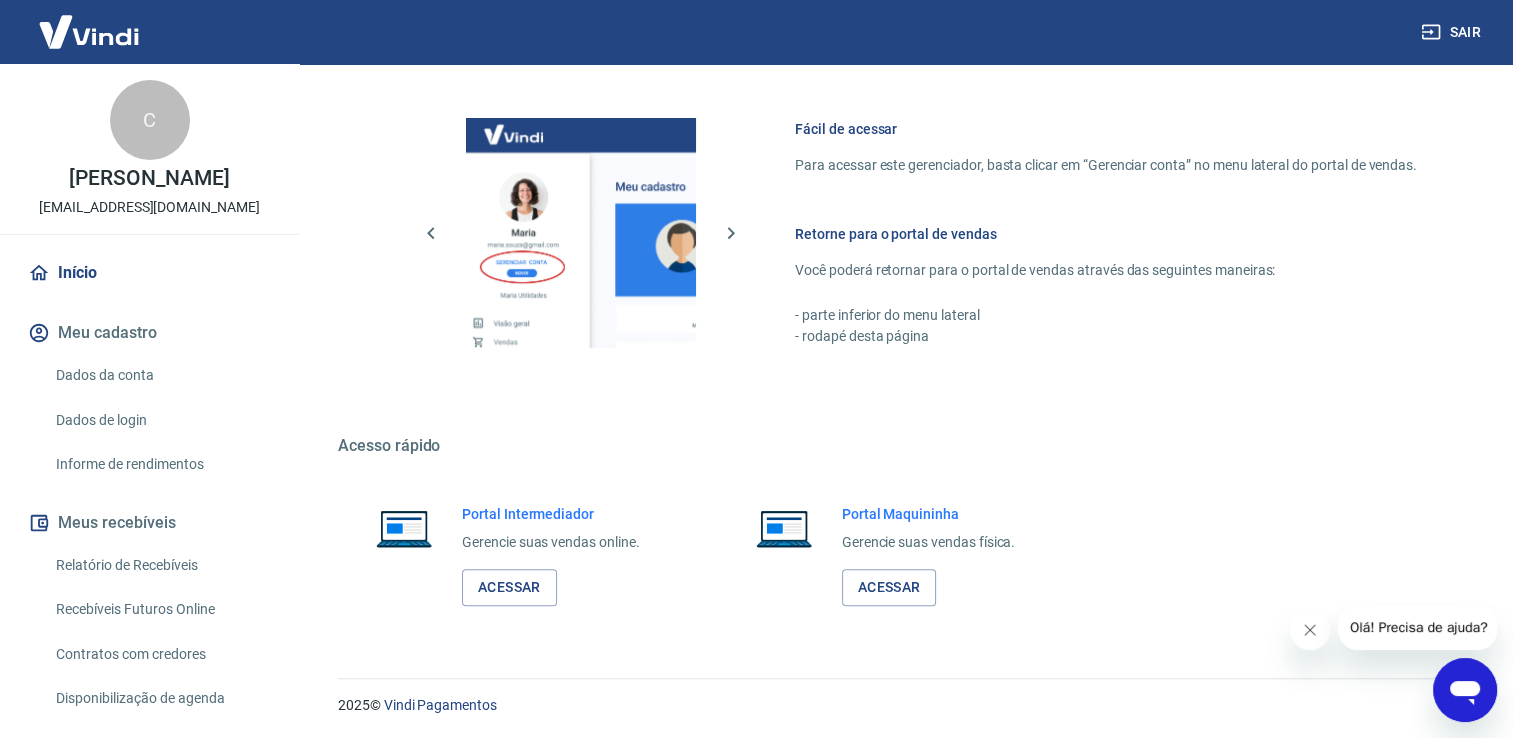 click 